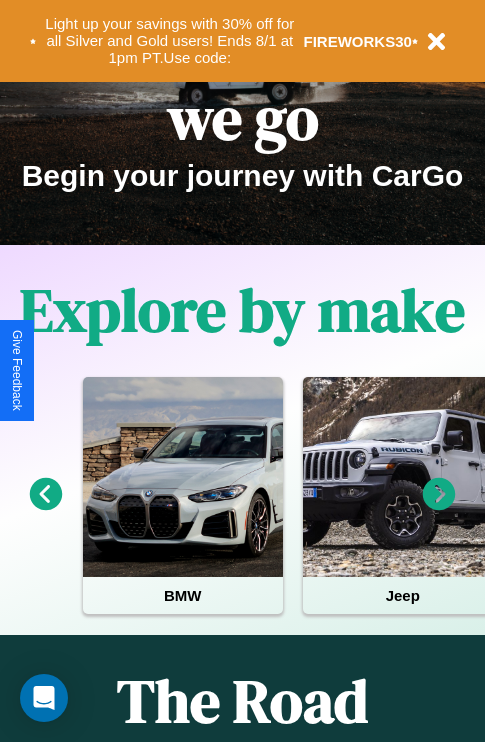 scroll, scrollTop: 2423, scrollLeft: 0, axis: vertical 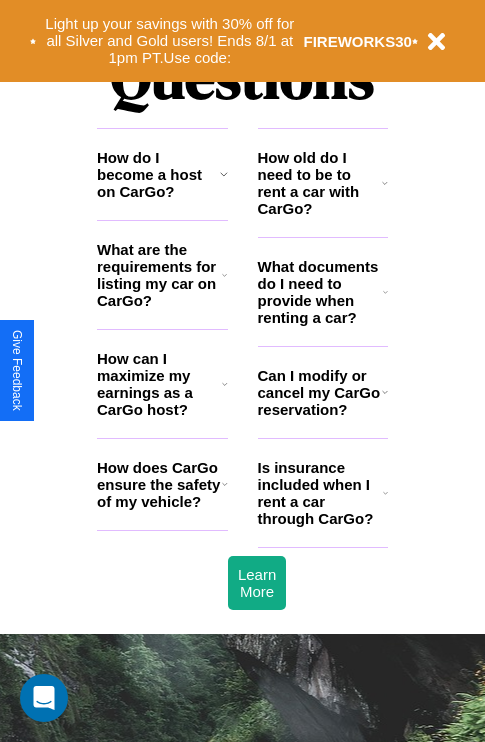 click 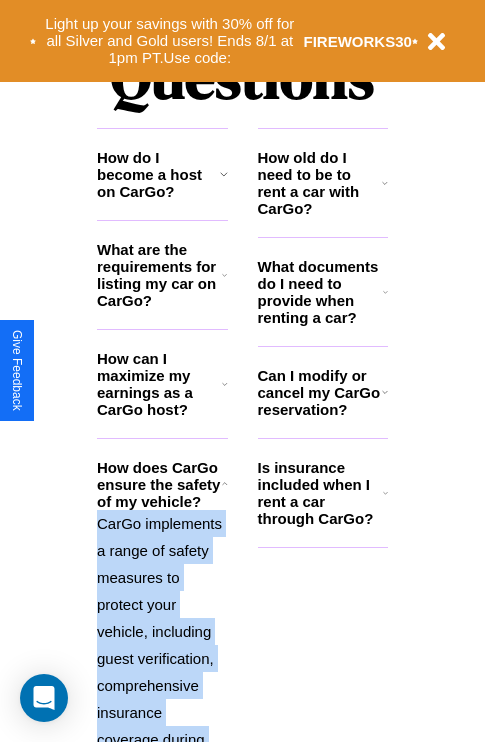 click 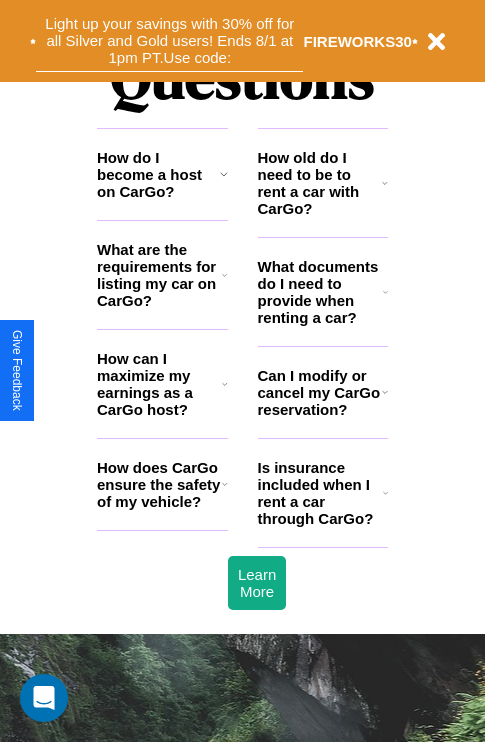 click on "Light up your savings with 30% off for all Silver and Gold users! Ends 8/1 at 1pm PT.  Use code:" at bounding box center [169, 41] 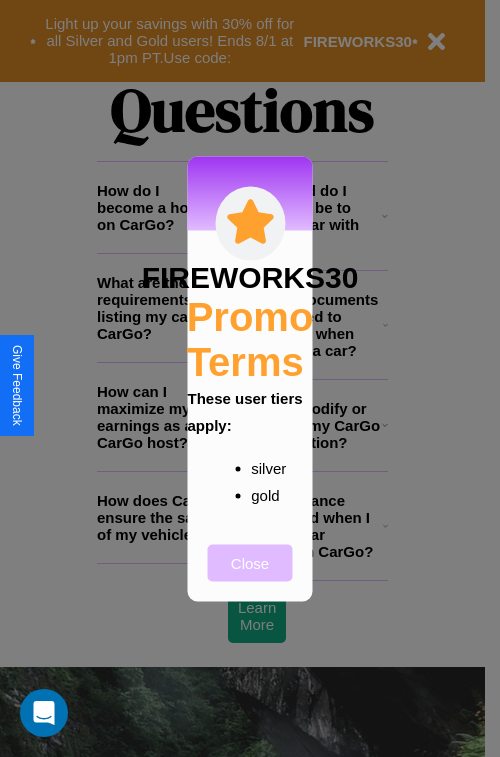 click on "Close" at bounding box center [250, 562] 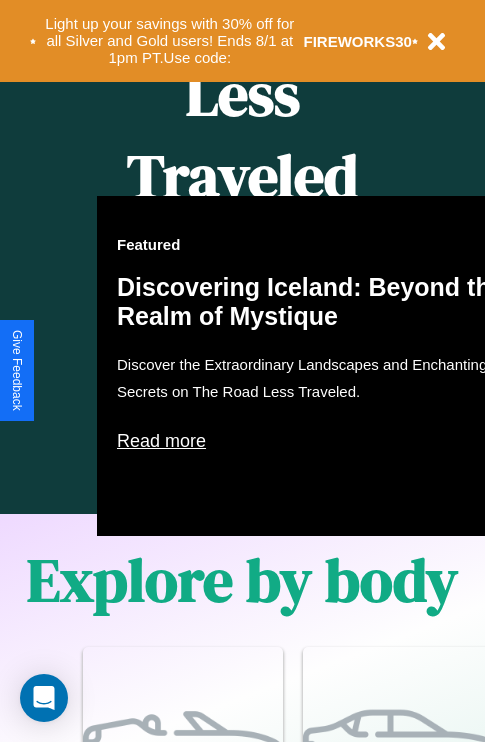 scroll, scrollTop: 0, scrollLeft: 0, axis: both 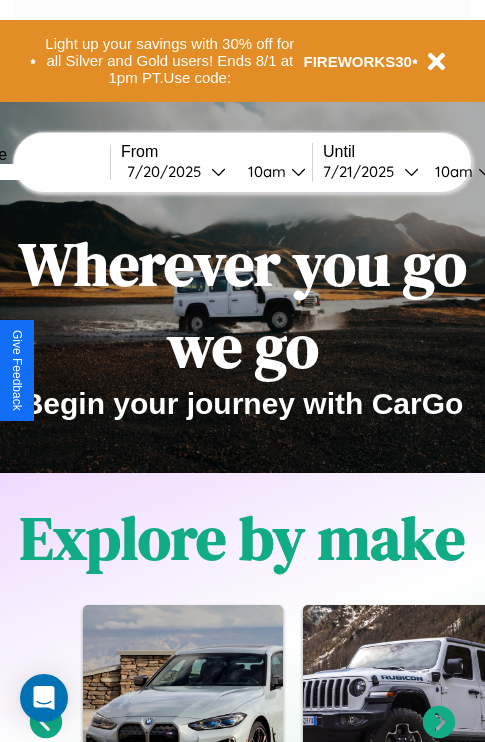 click at bounding box center [35, 172] 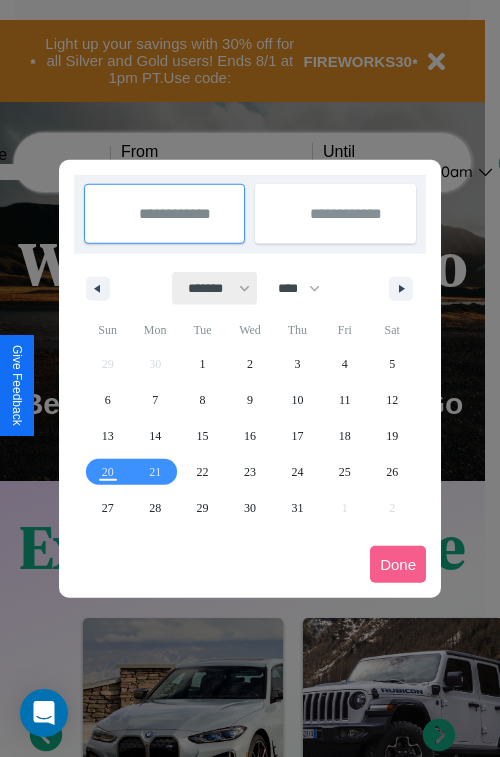 click on "******* ******** ***** ***** *** **** **** ****** ********* ******* ******** ********" at bounding box center [215, 288] 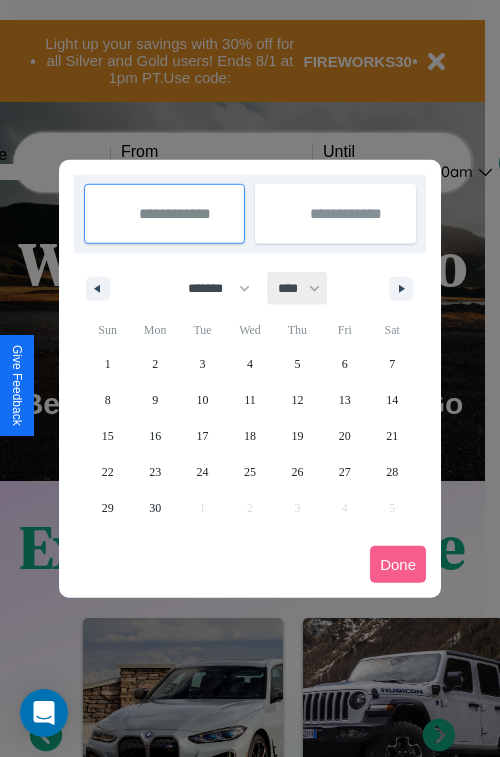 click on "**** **** **** **** **** **** **** **** **** **** **** **** **** **** **** **** **** **** **** **** **** **** **** **** **** **** **** **** **** **** **** **** **** **** **** **** **** **** **** **** **** **** **** **** **** **** **** **** **** **** **** **** **** **** **** **** **** **** **** **** **** **** **** **** **** **** **** **** **** **** **** **** **** **** **** **** **** **** **** **** **** **** **** **** **** **** **** **** **** **** **** **** **** **** **** **** **** **** **** **** **** **** **** **** **** **** **** **** **** **** **** **** **** **** **** **** **** **** **** **** ****" at bounding box center (298, 288) 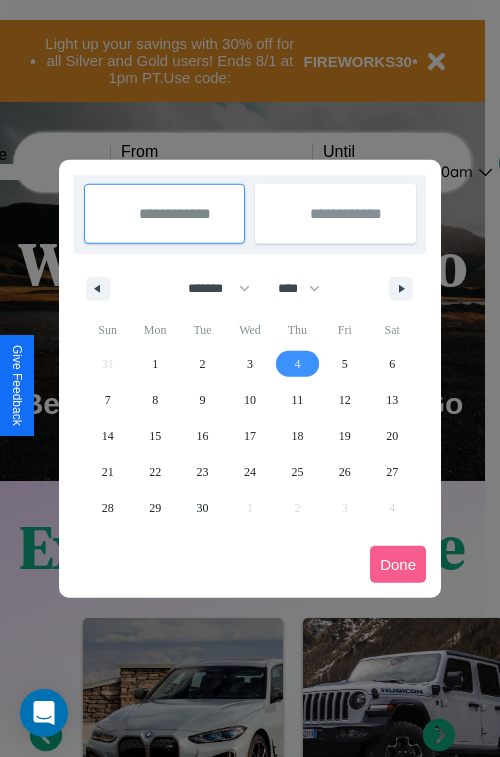click on "4" at bounding box center [297, 364] 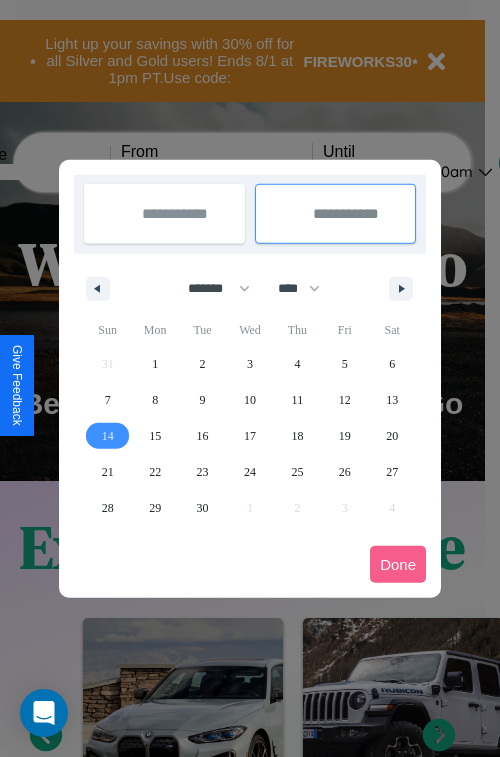 click on "14" at bounding box center (108, 436) 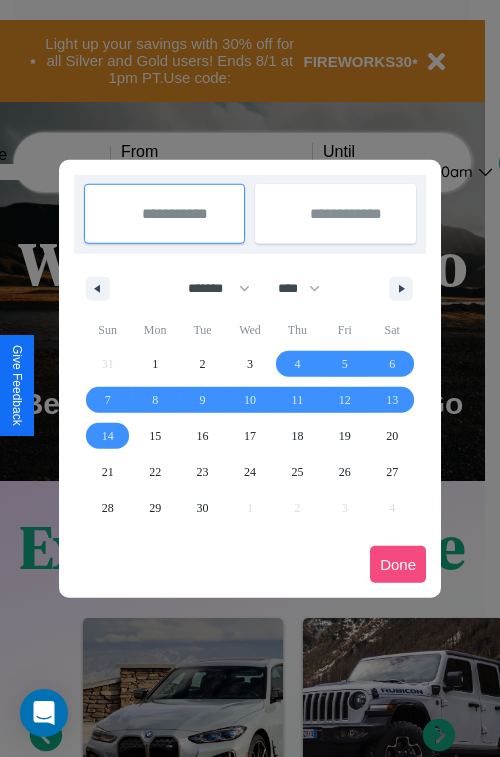 click on "Done" at bounding box center [398, 564] 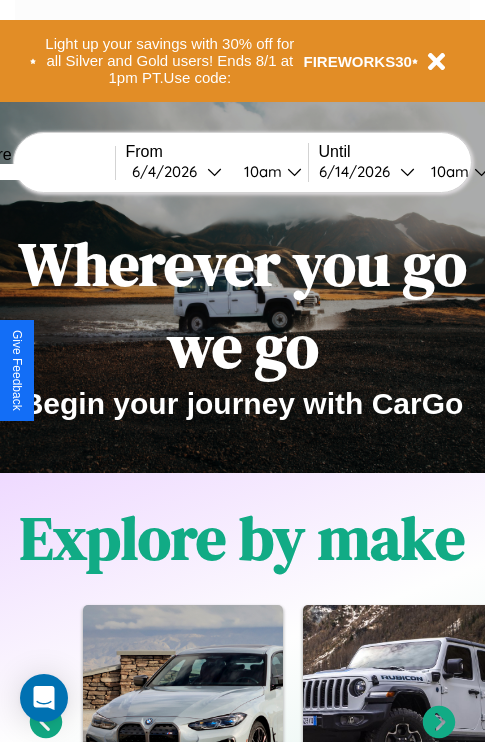 scroll, scrollTop: 0, scrollLeft: 71, axis: horizontal 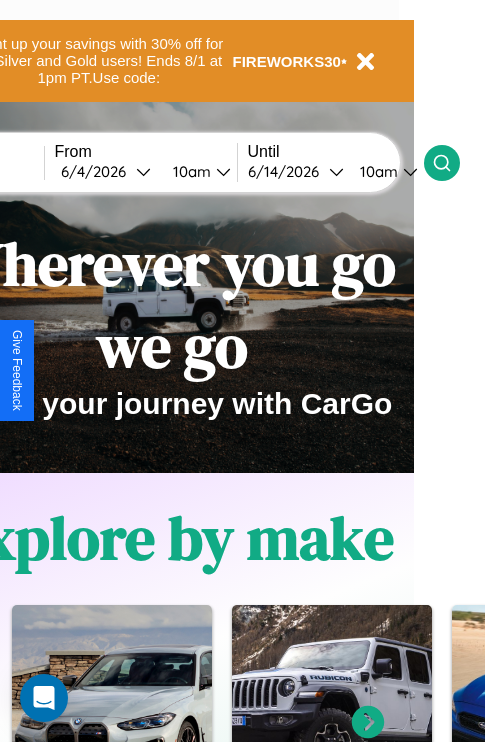 click 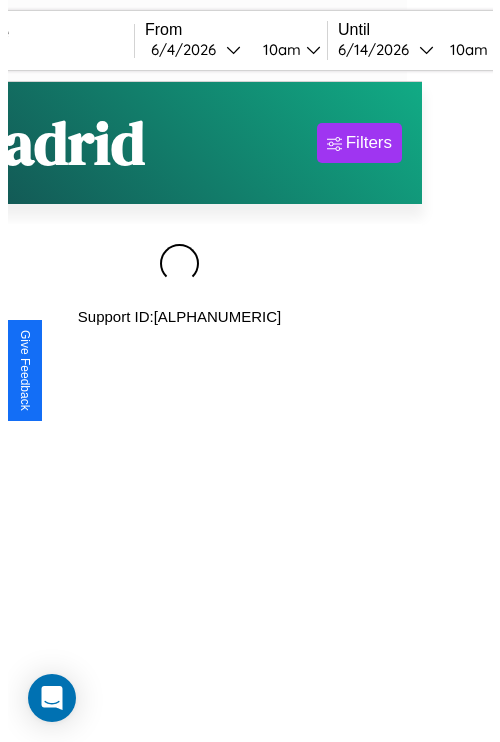 scroll, scrollTop: 0, scrollLeft: 0, axis: both 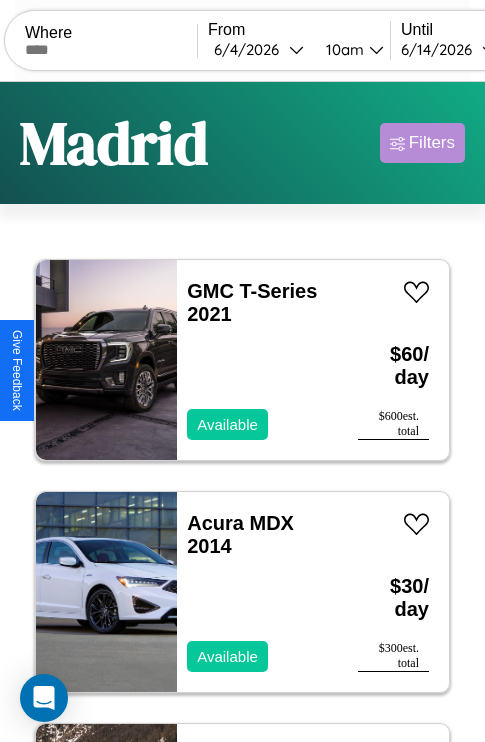 click on "Filters" at bounding box center (432, 143) 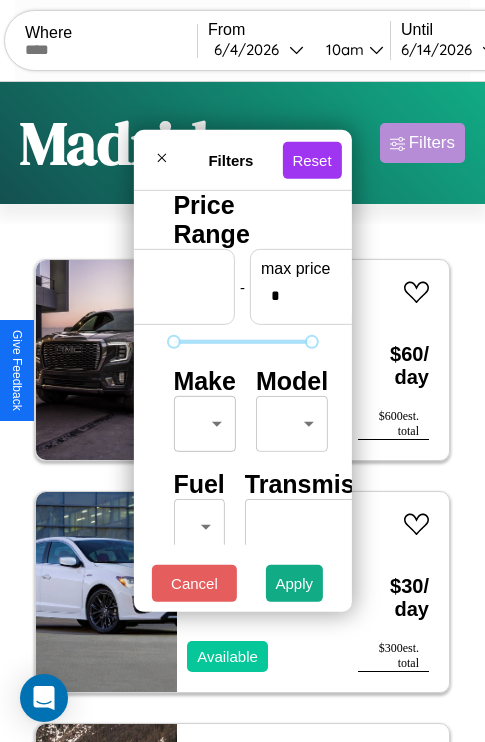 scroll, scrollTop: 0, scrollLeft: 124, axis: horizontal 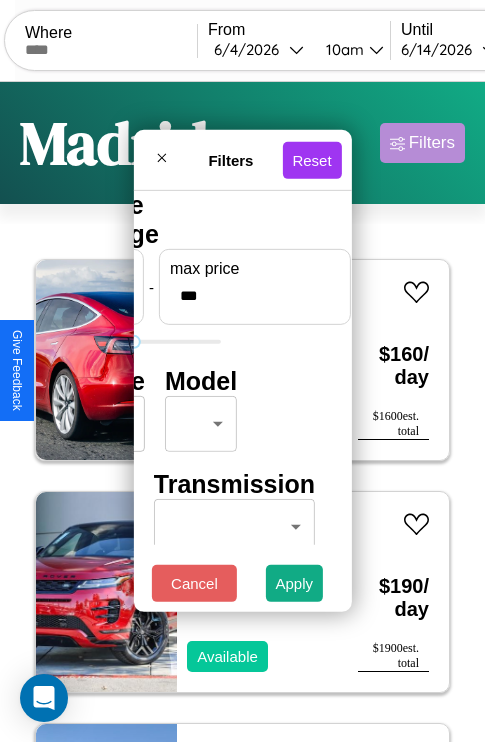 type on "***" 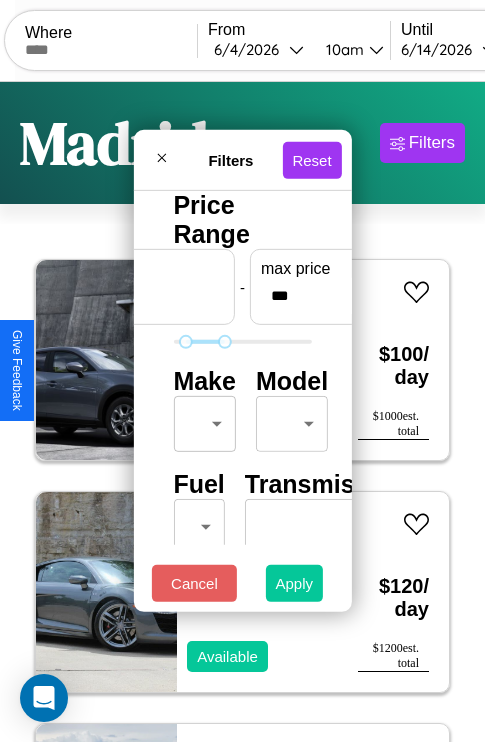 type on "**" 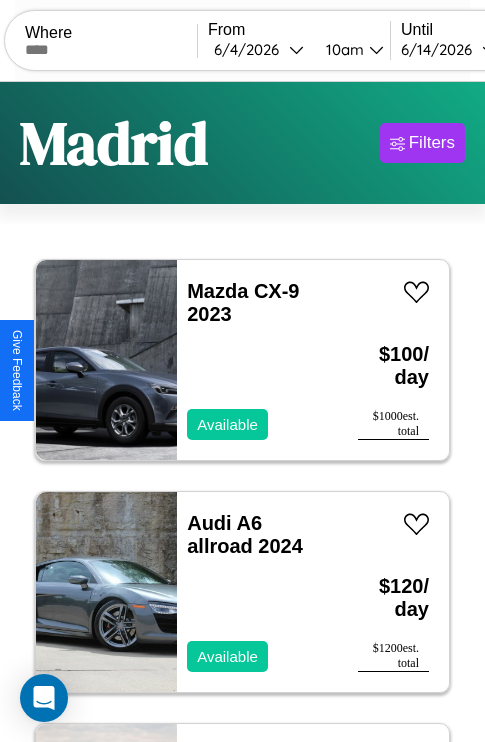 scroll, scrollTop: 66, scrollLeft: 0, axis: vertical 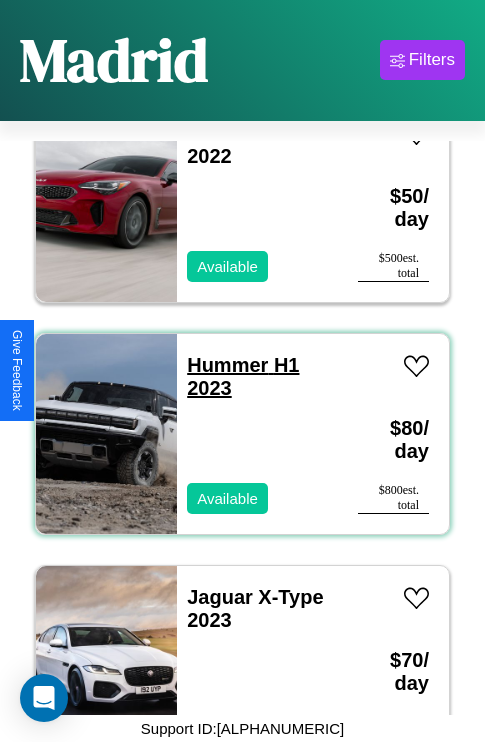 click on "Hummer   H1   2023" at bounding box center (243, 376) 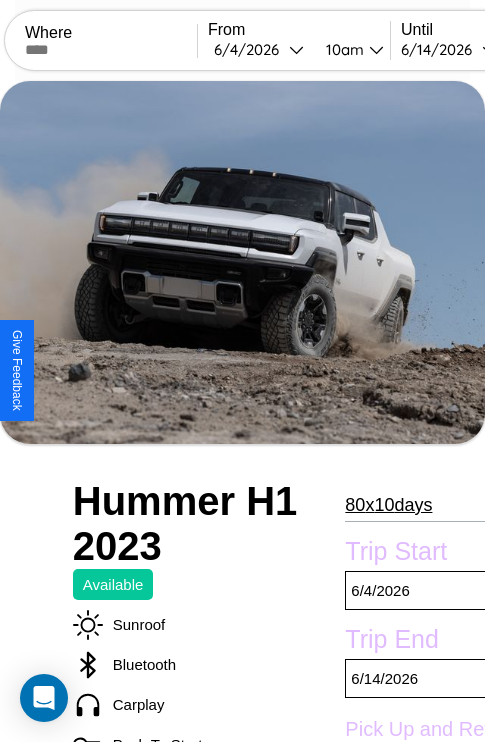 scroll, scrollTop: 1038, scrollLeft: 117, axis: both 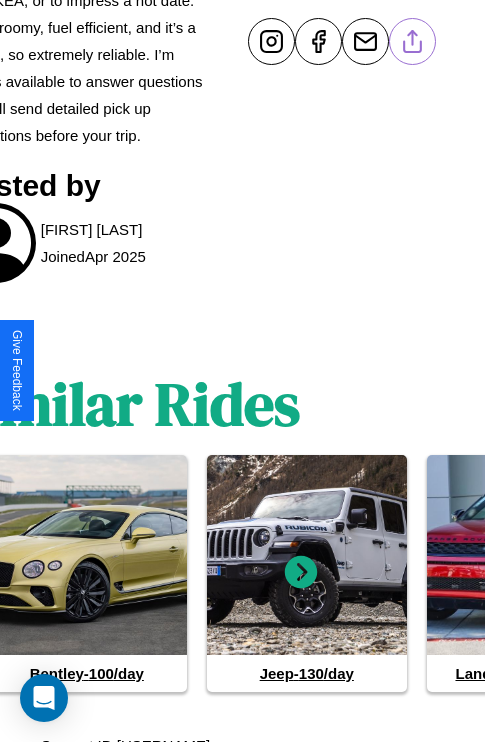 click 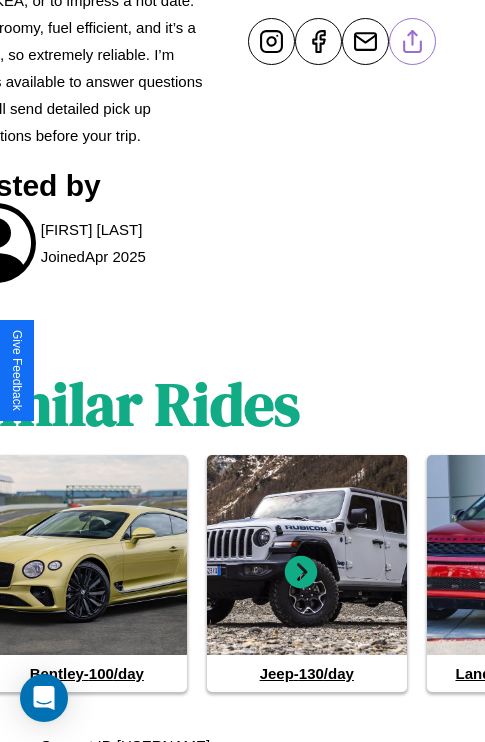 scroll, scrollTop: 498, scrollLeft: 117, axis: both 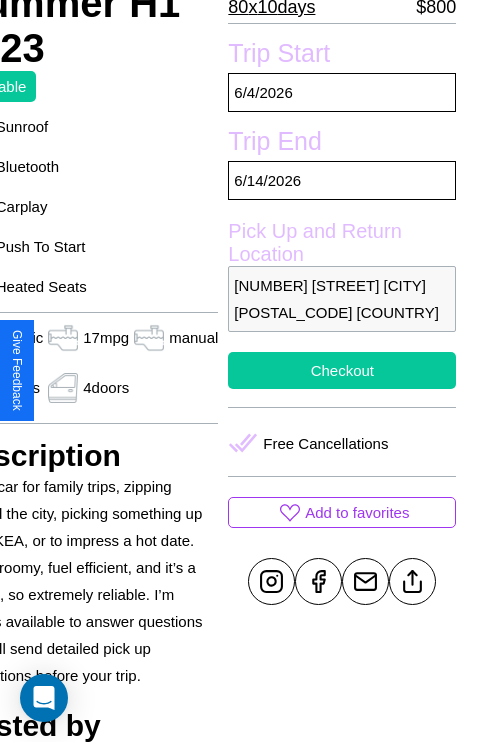 click on "Checkout" at bounding box center [342, 370] 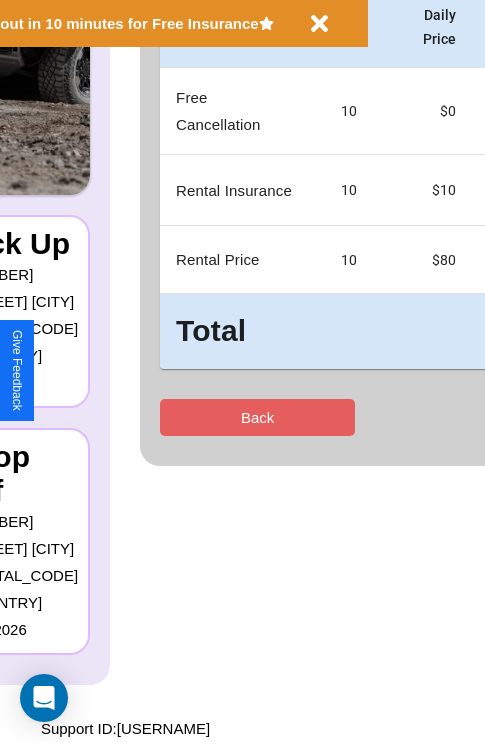 scroll, scrollTop: 0, scrollLeft: 0, axis: both 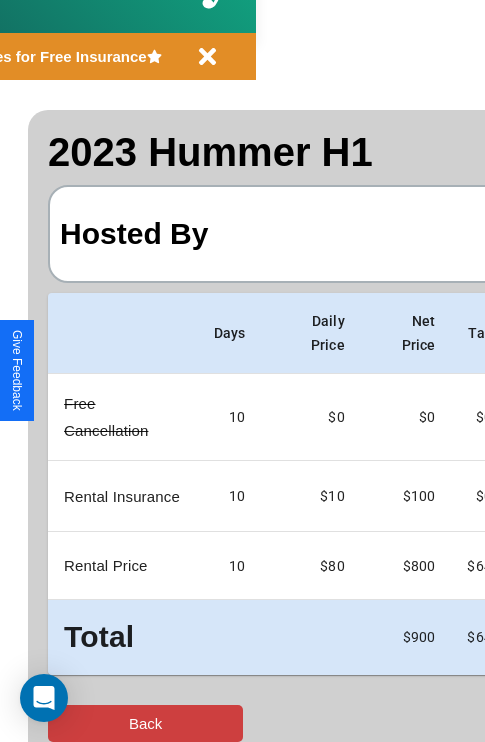 click on "Back" at bounding box center [145, 723] 